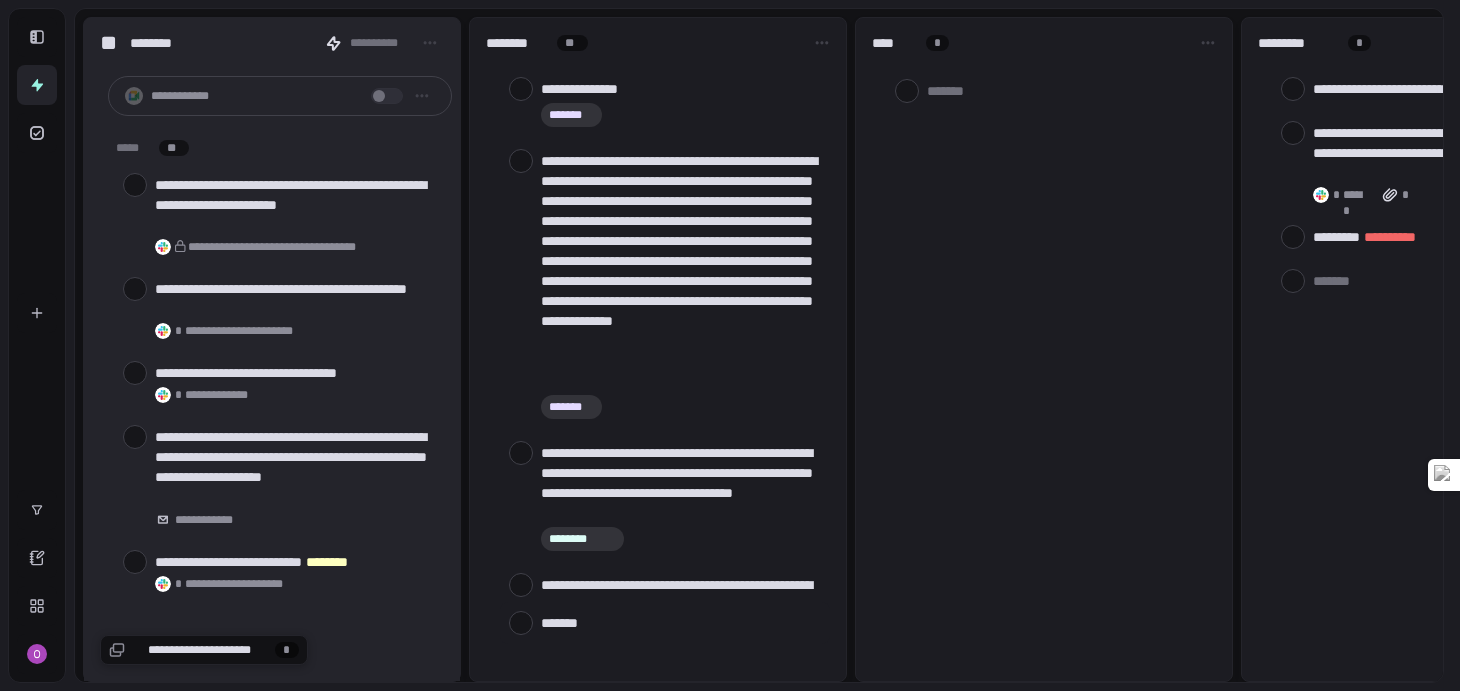 scroll, scrollTop: 0, scrollLeft: 0, axis: both 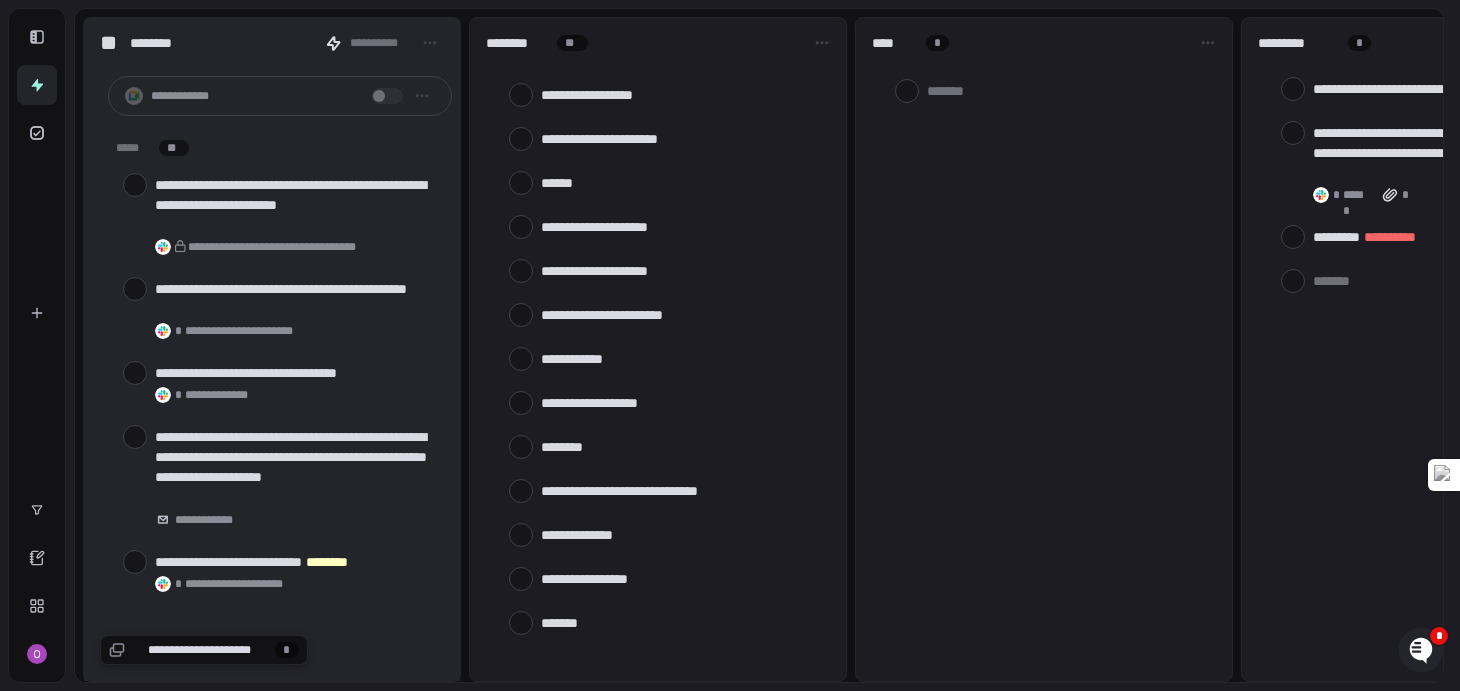 click at bounding box center [681, 622] 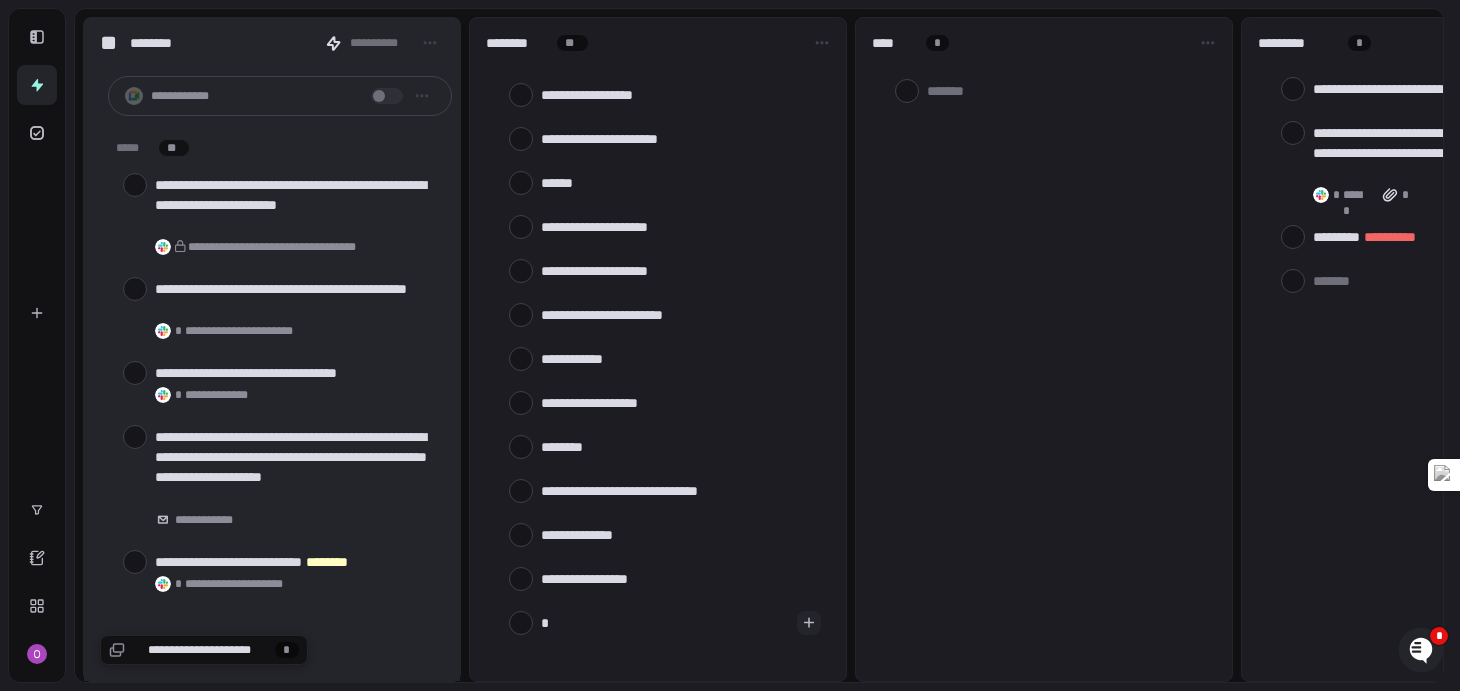 type on "**" 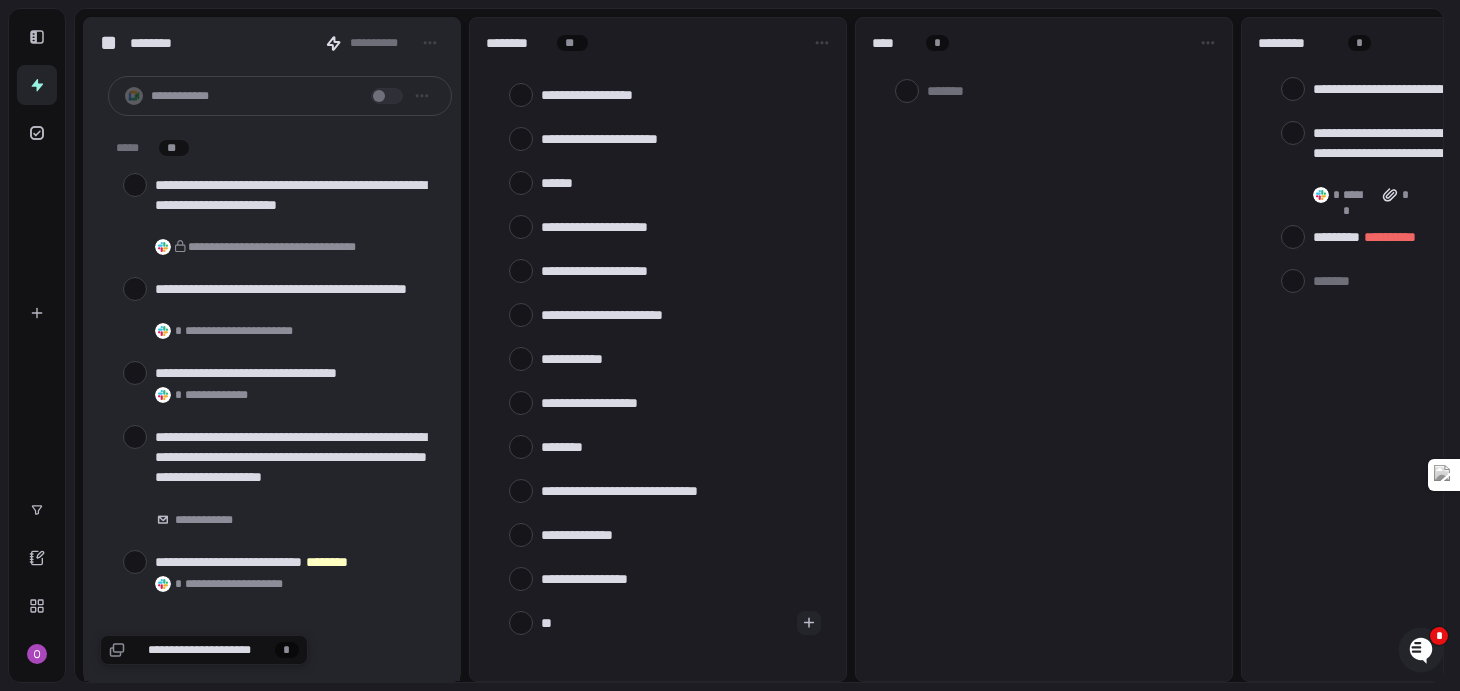 type on "*" 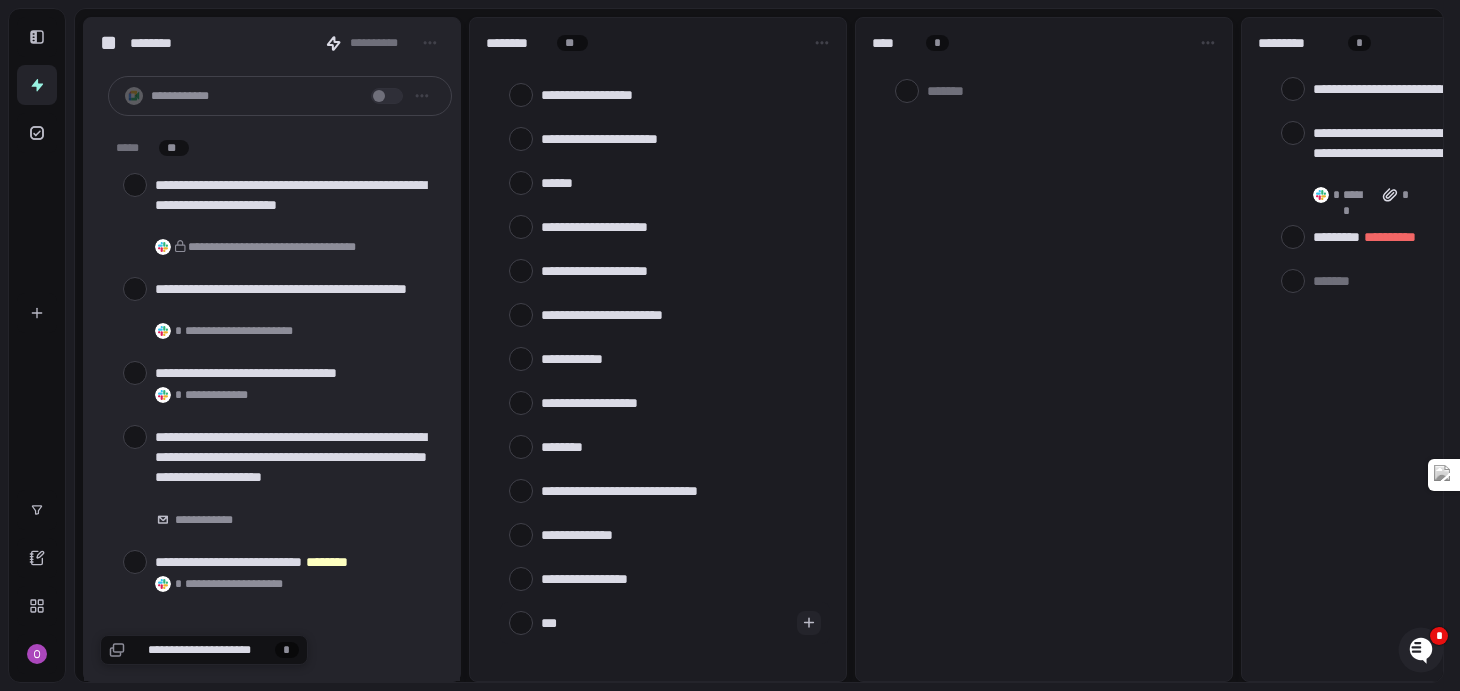 type on "****" 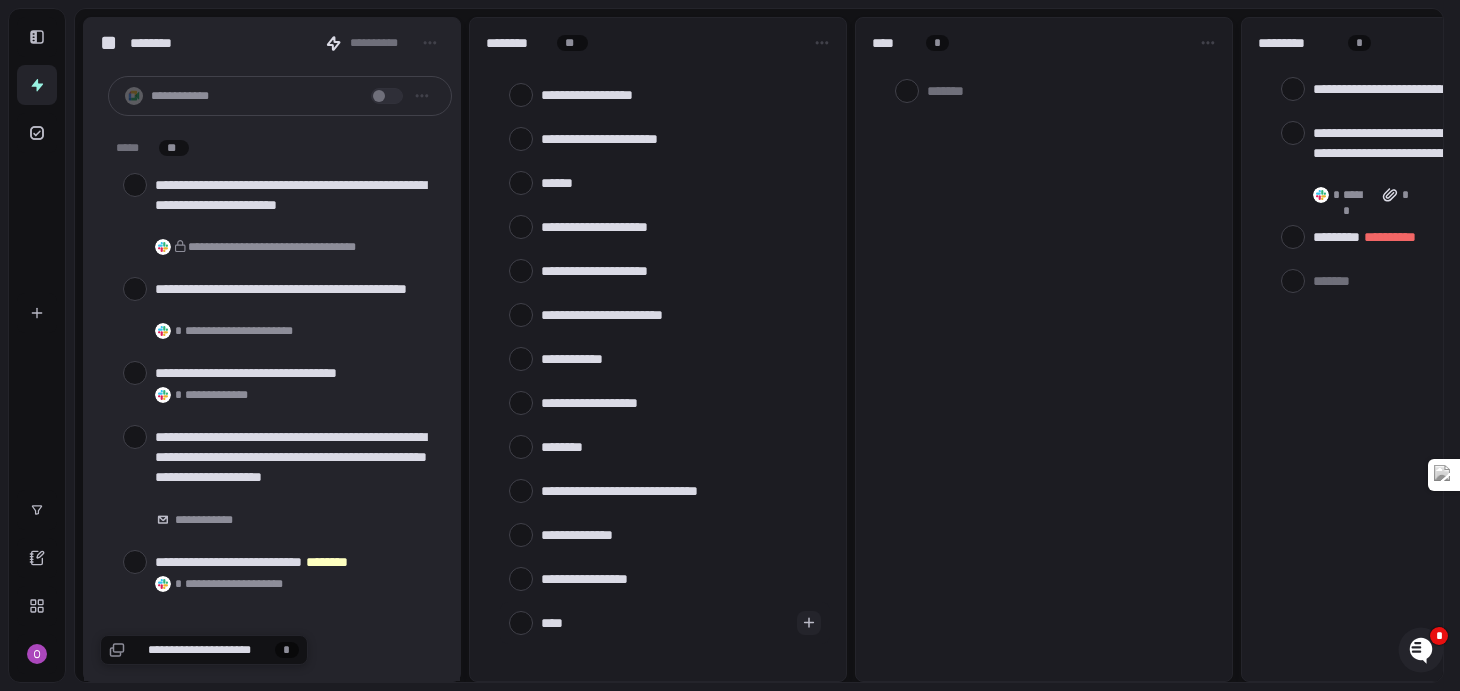 type on "*****" 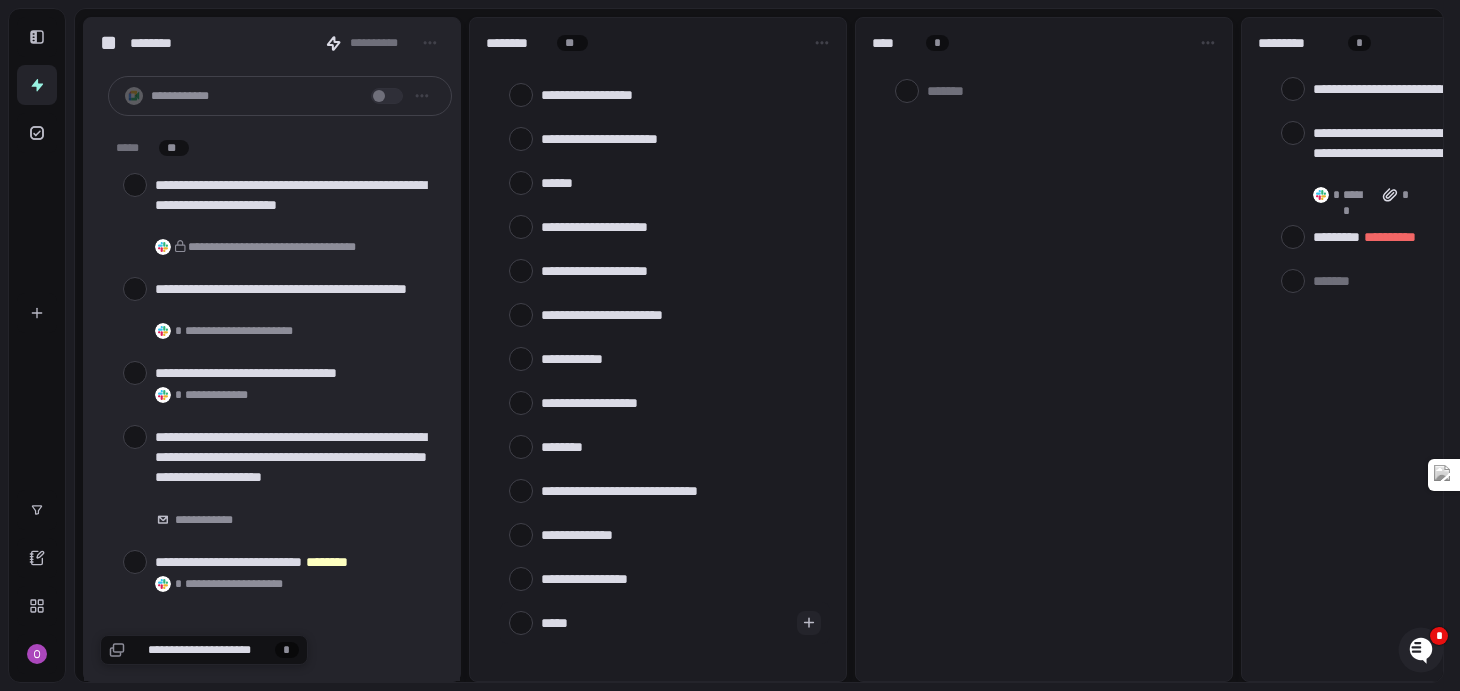 type on "*" 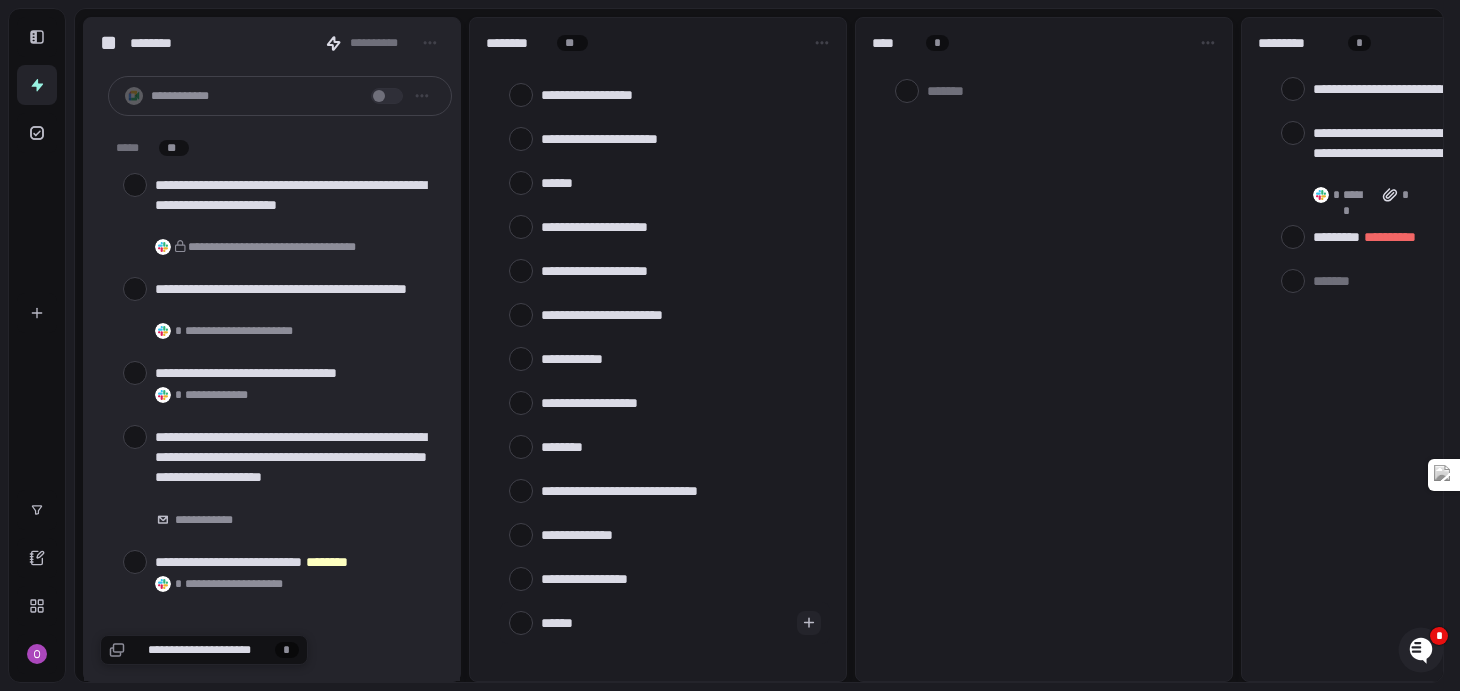 type on "******" 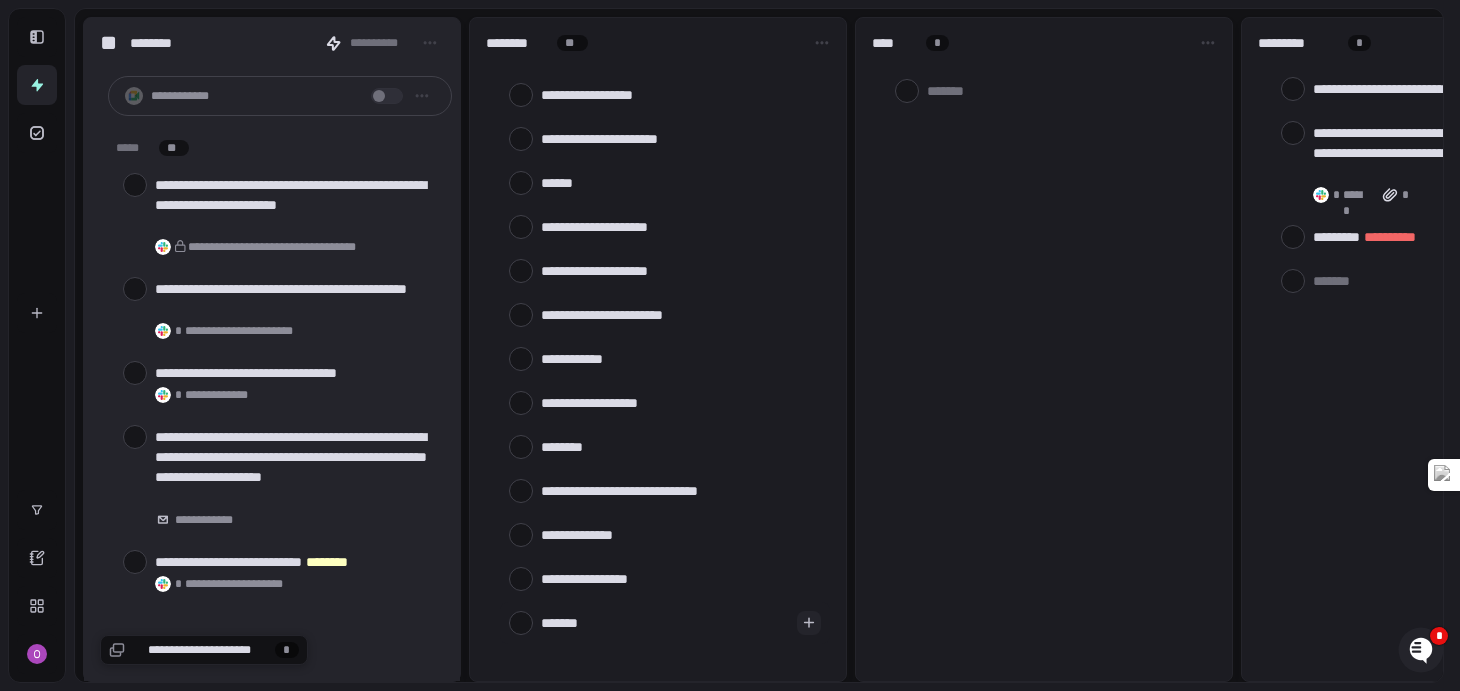 type on "*" 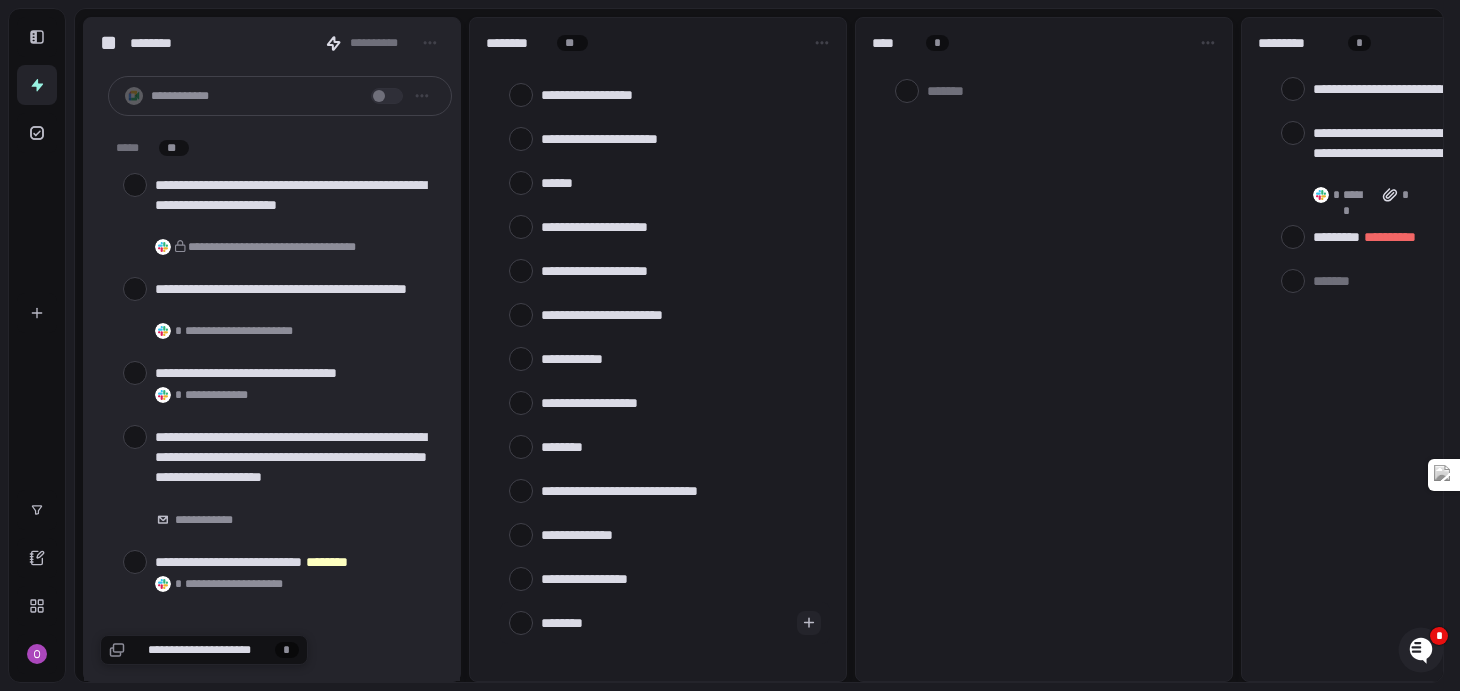 type on "*********" 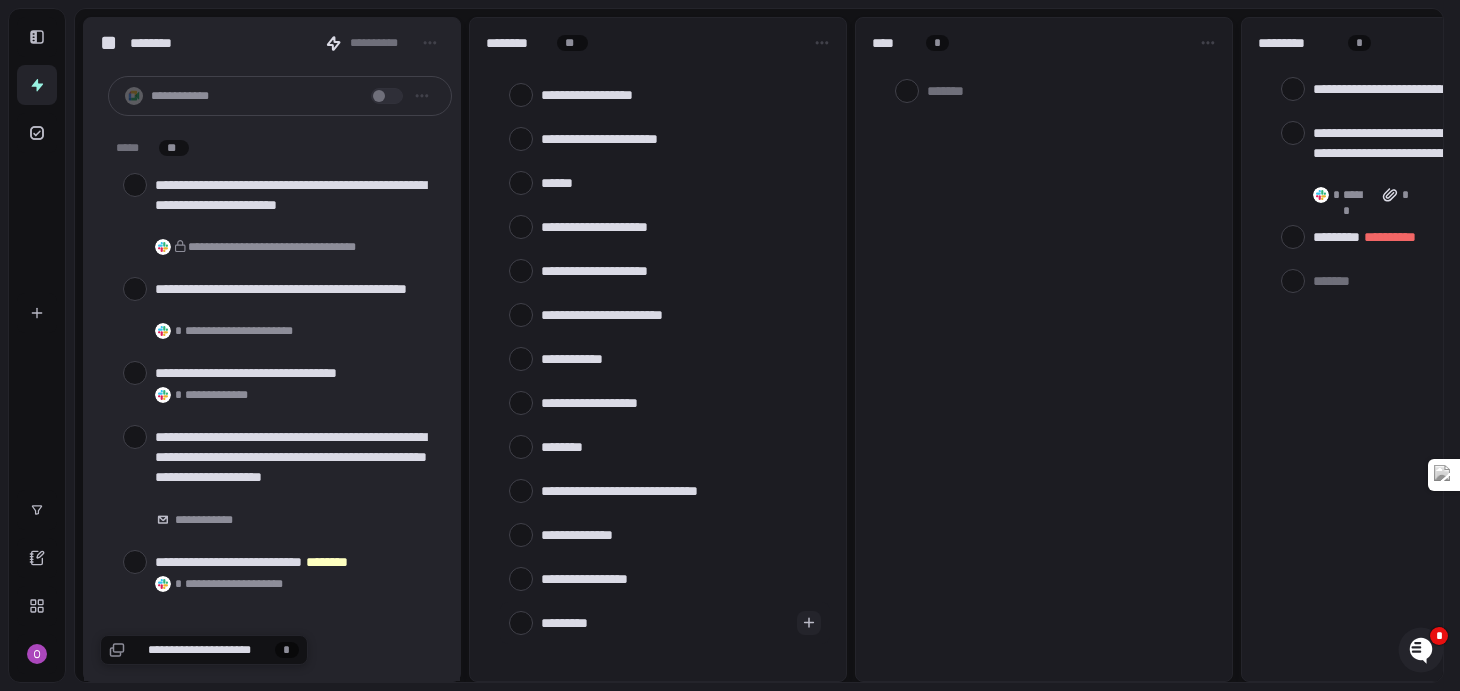 type on "**********" 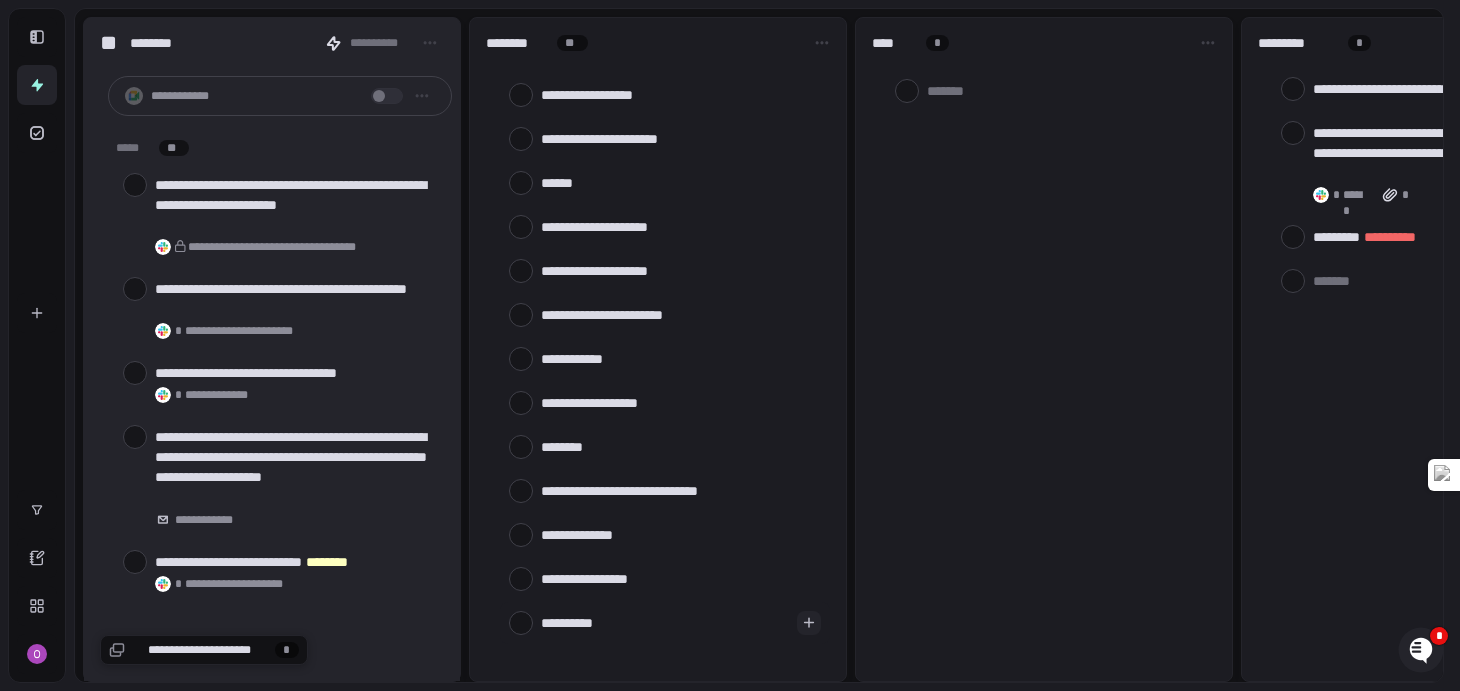 type on "**********" 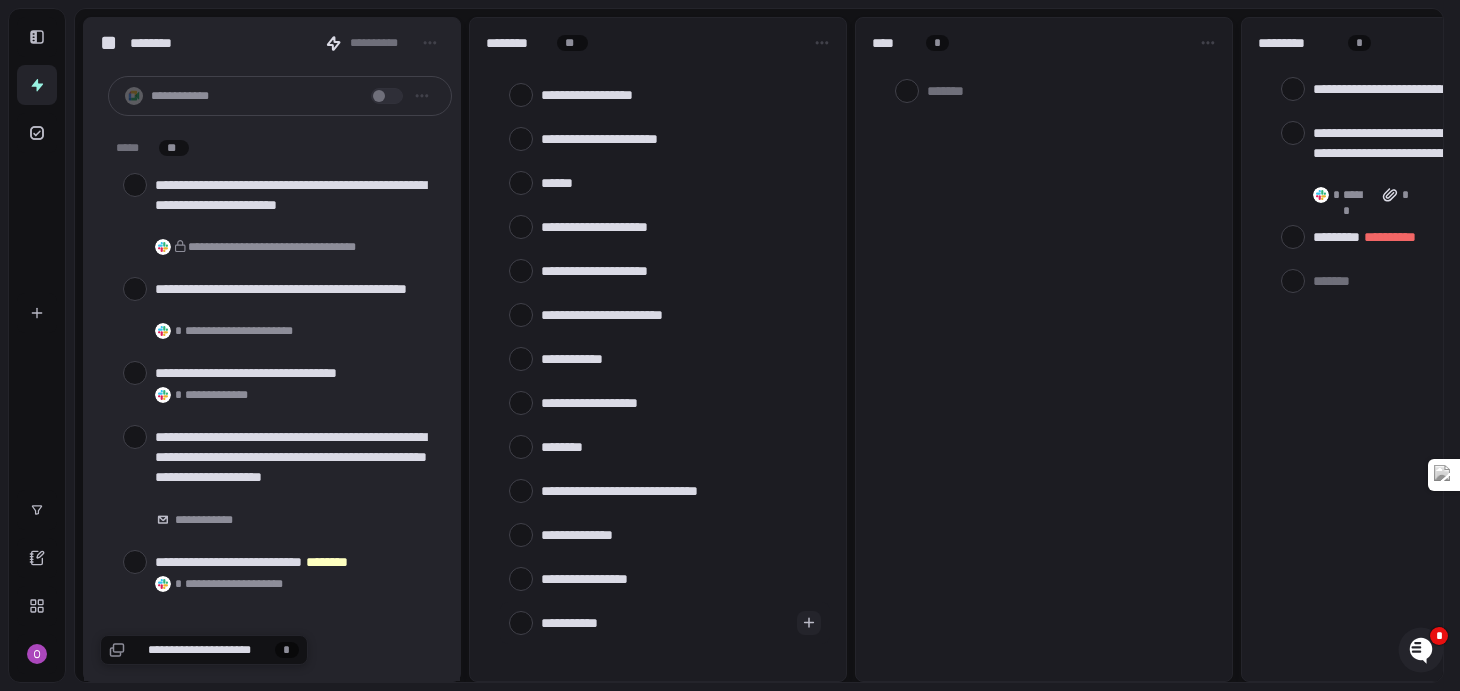 type on "**********" 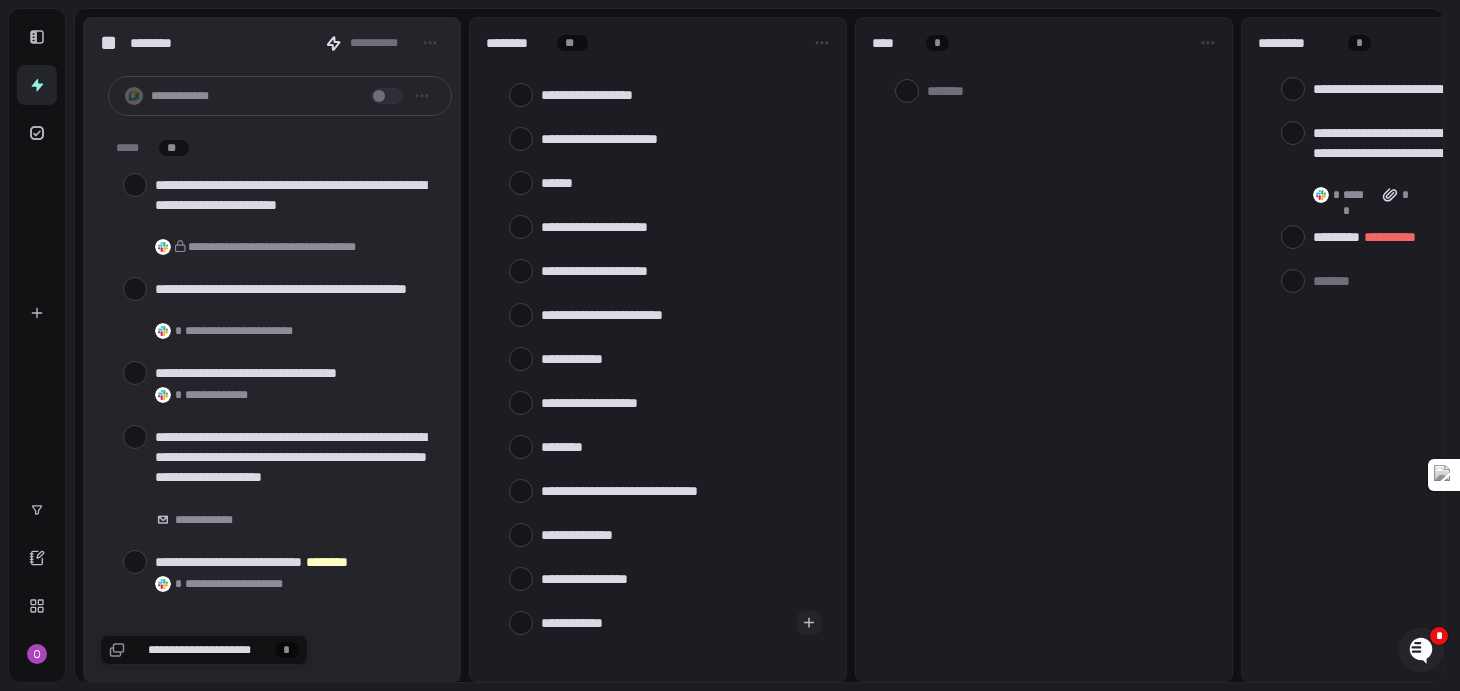 type on "**********" 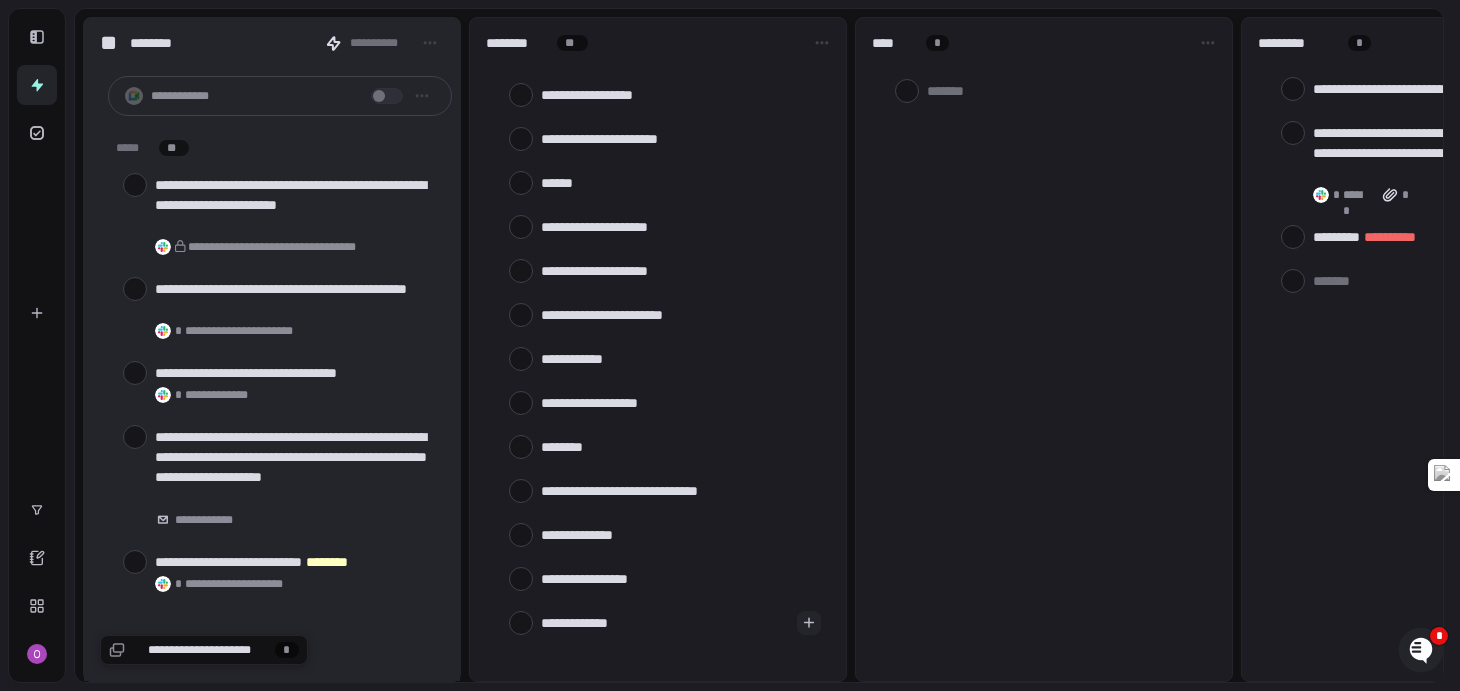 type on "**********" 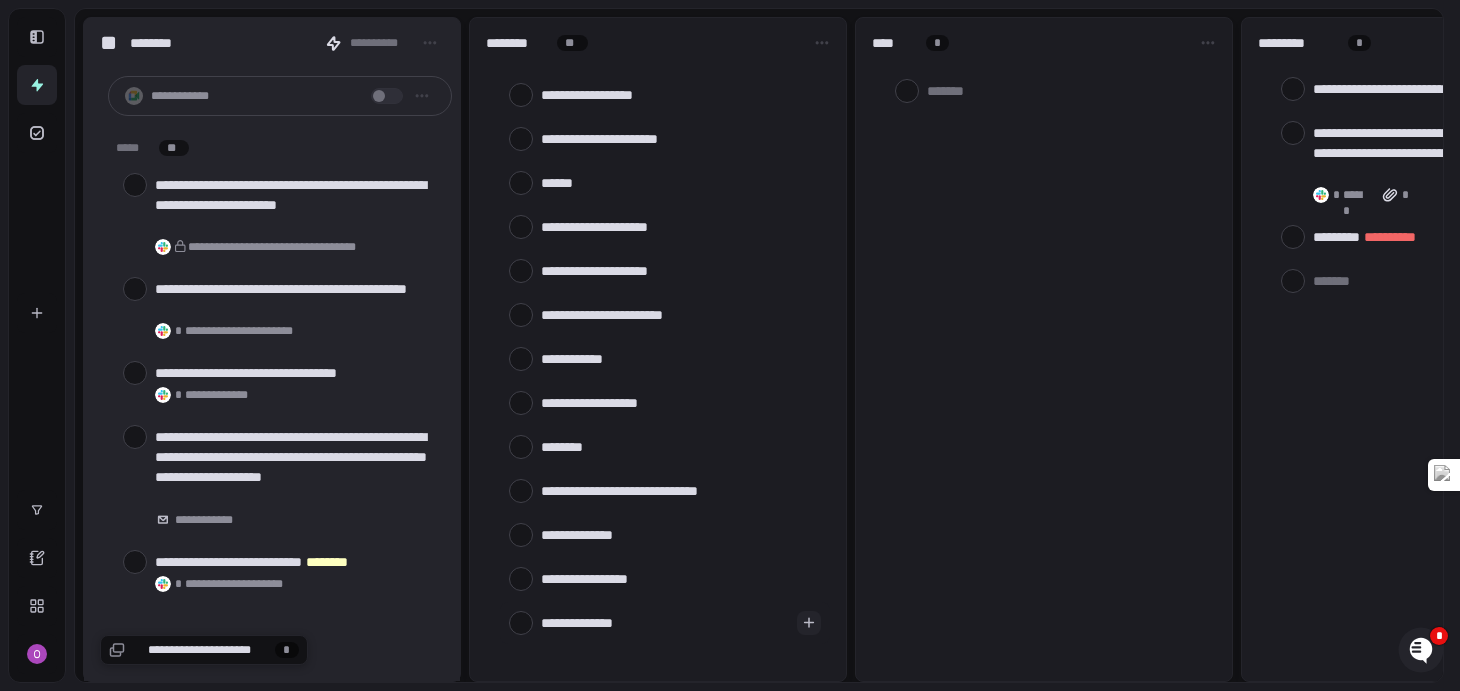 type on "**********" 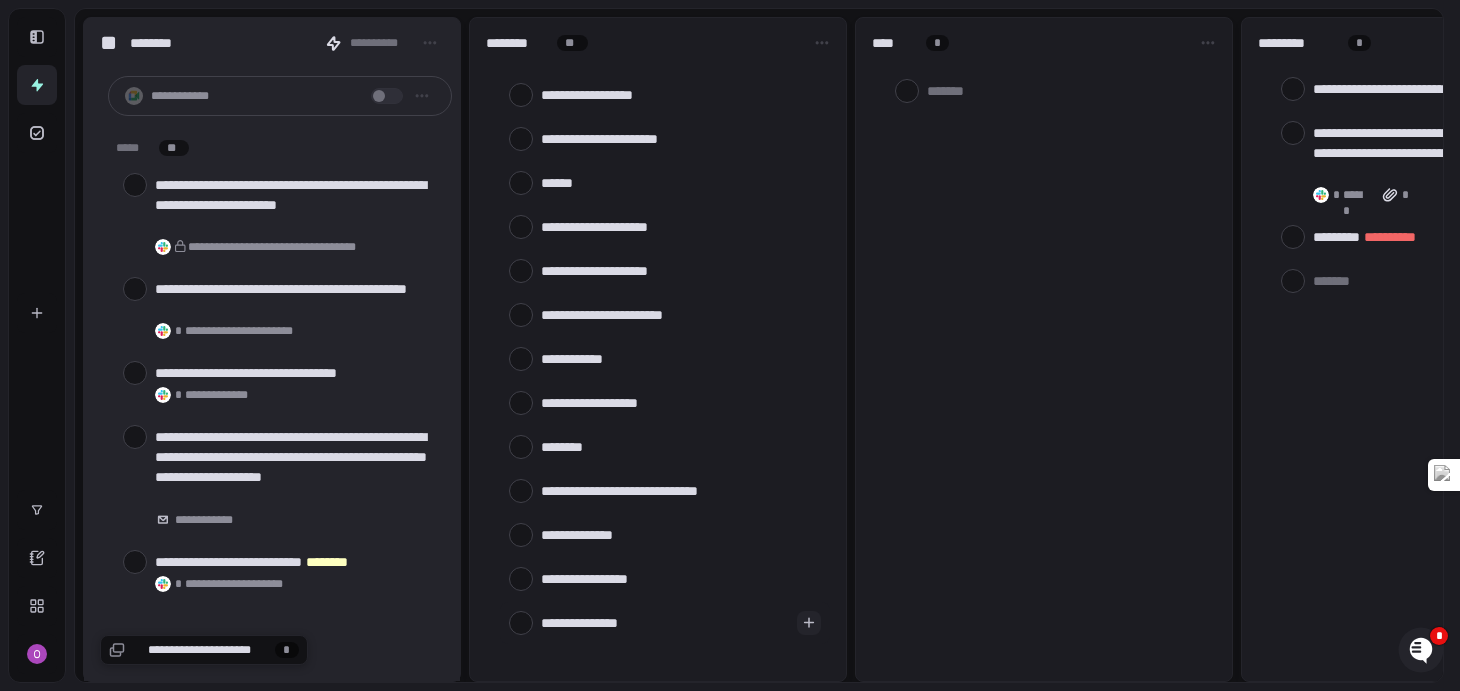 type on "**********" 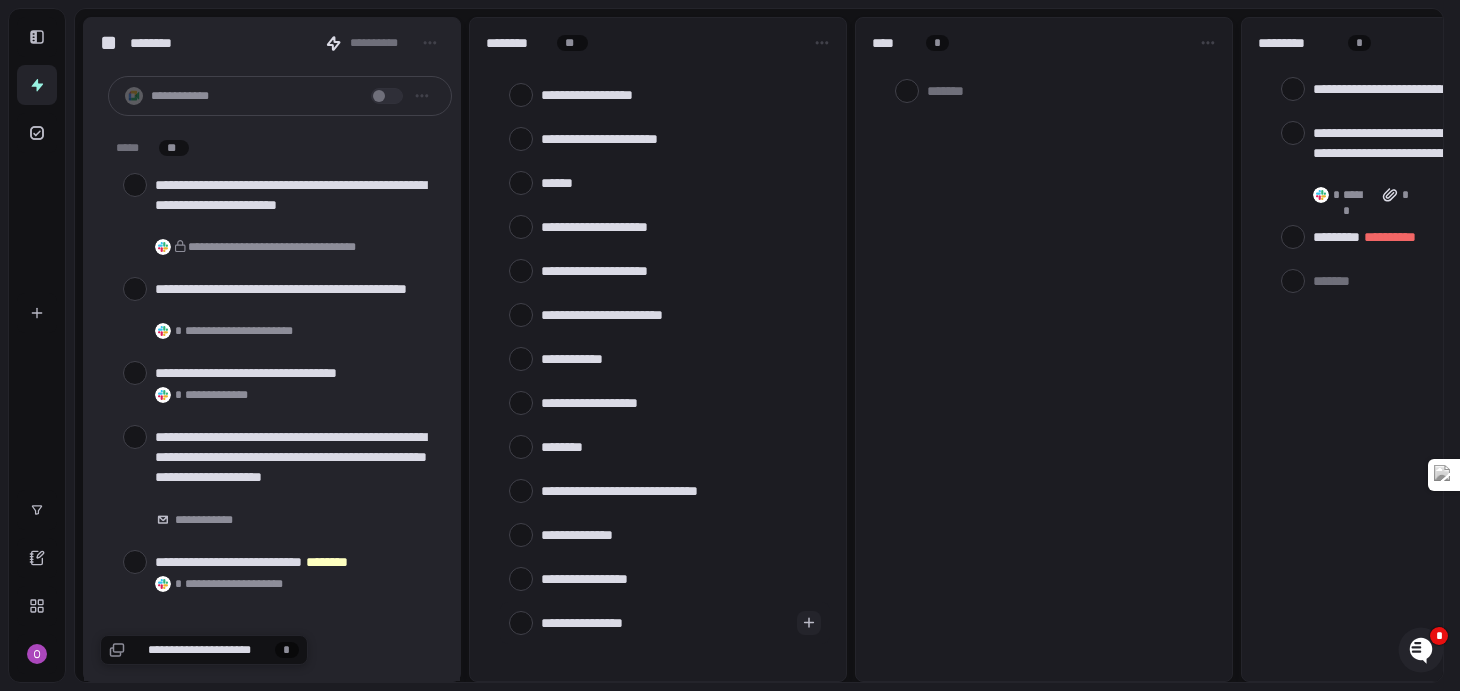 type on "**********" 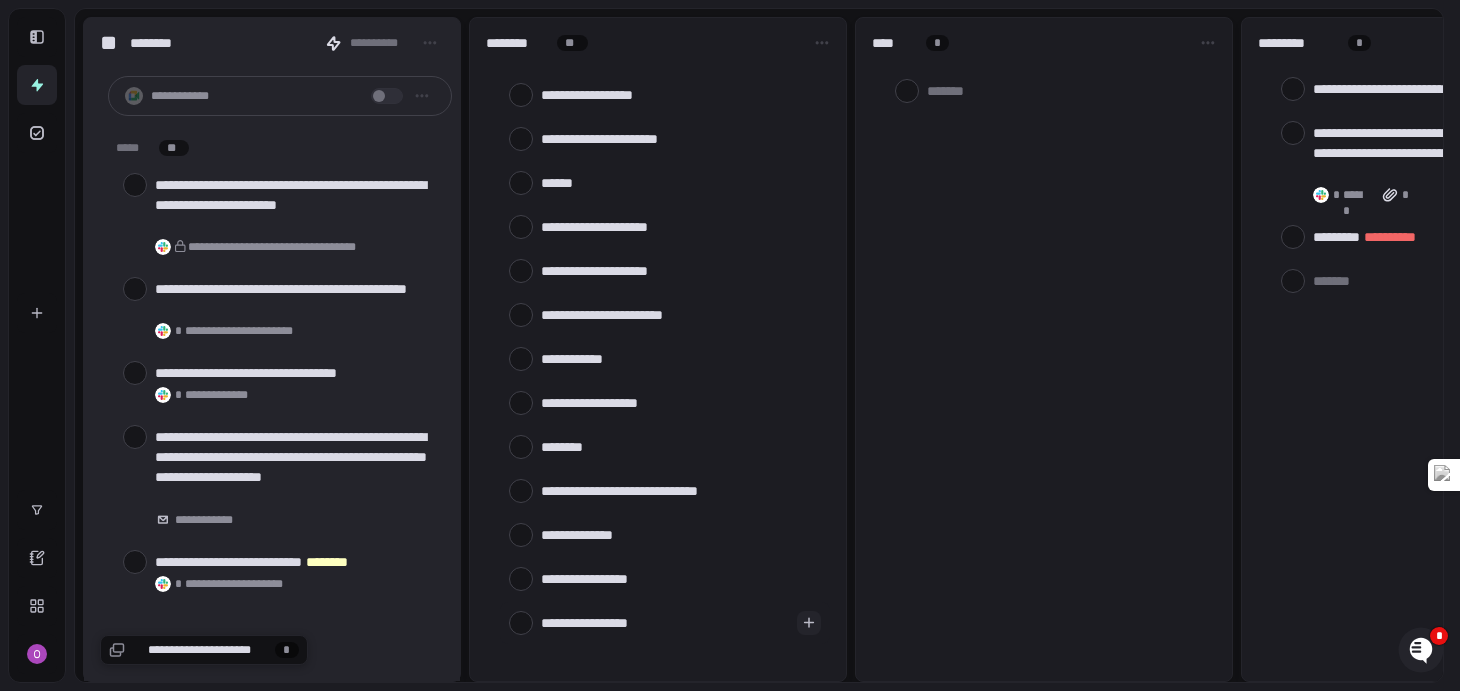 type on "**********" 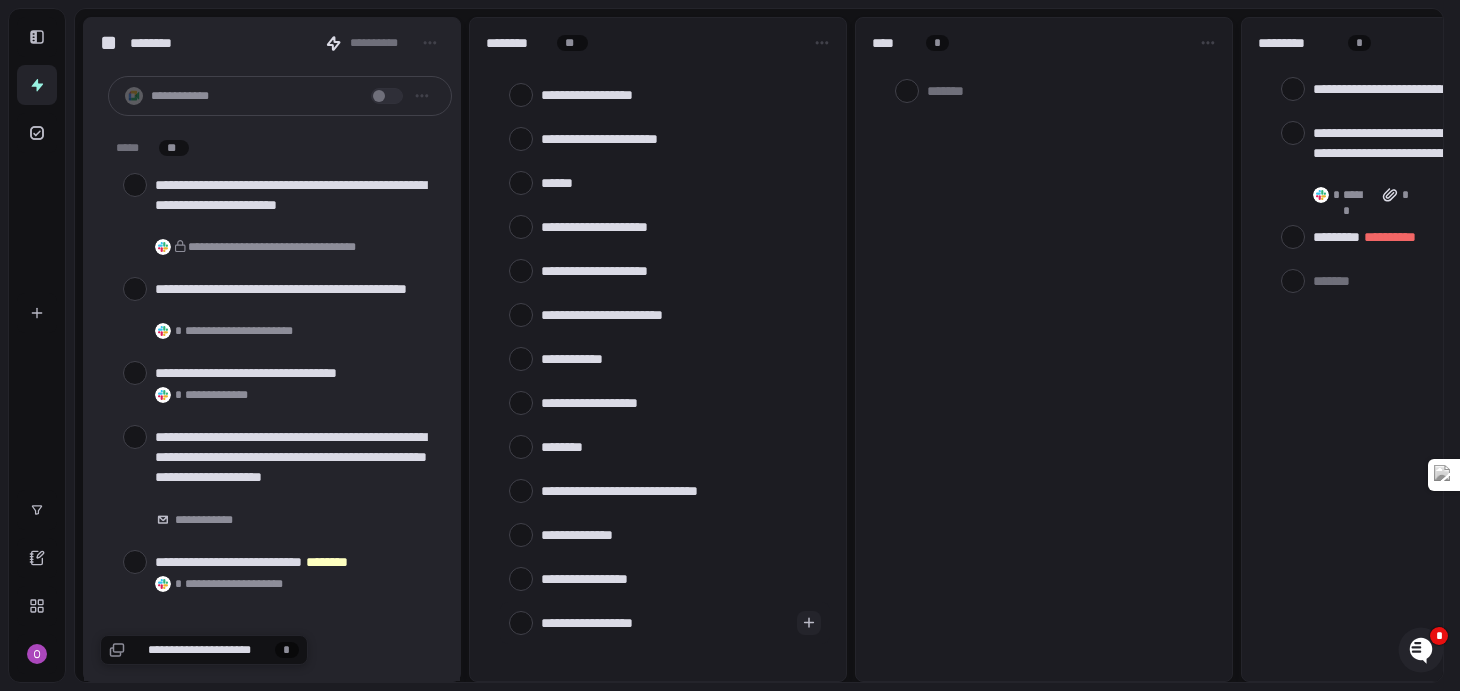 type on "**********" 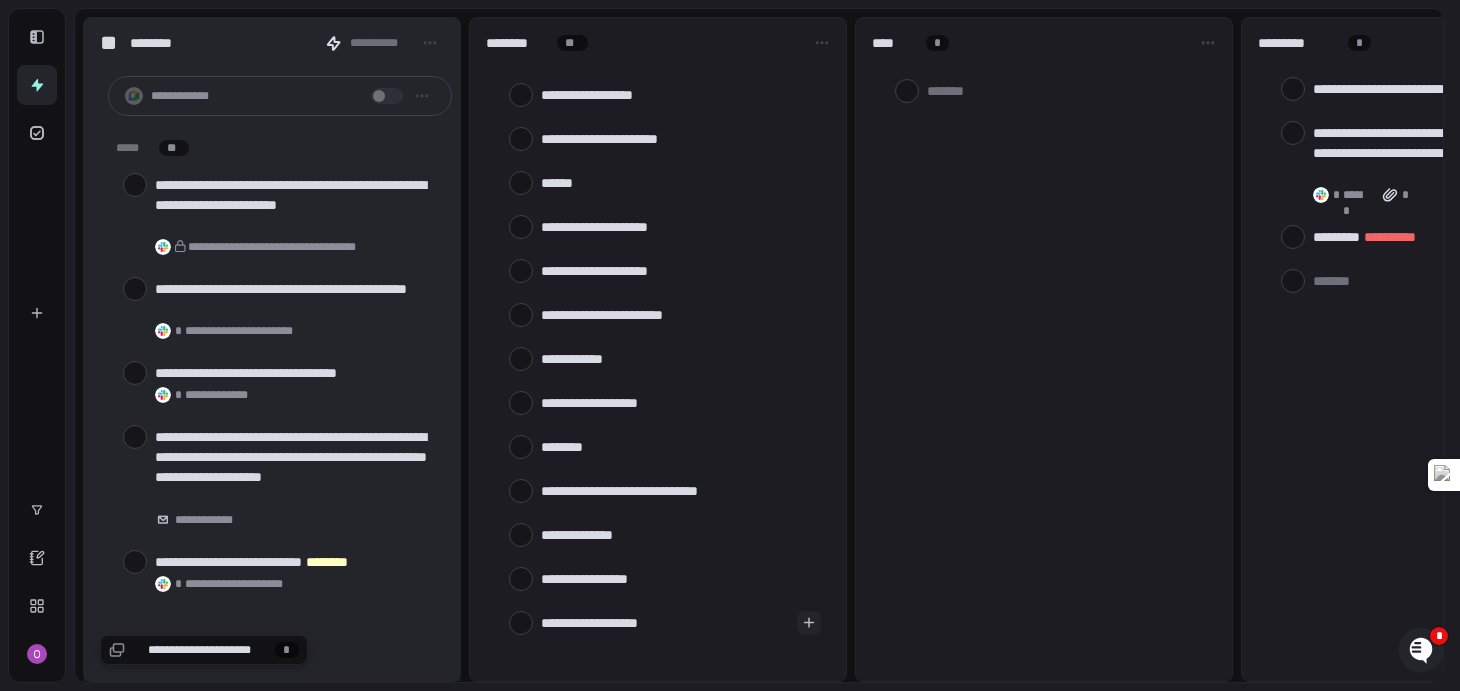 type 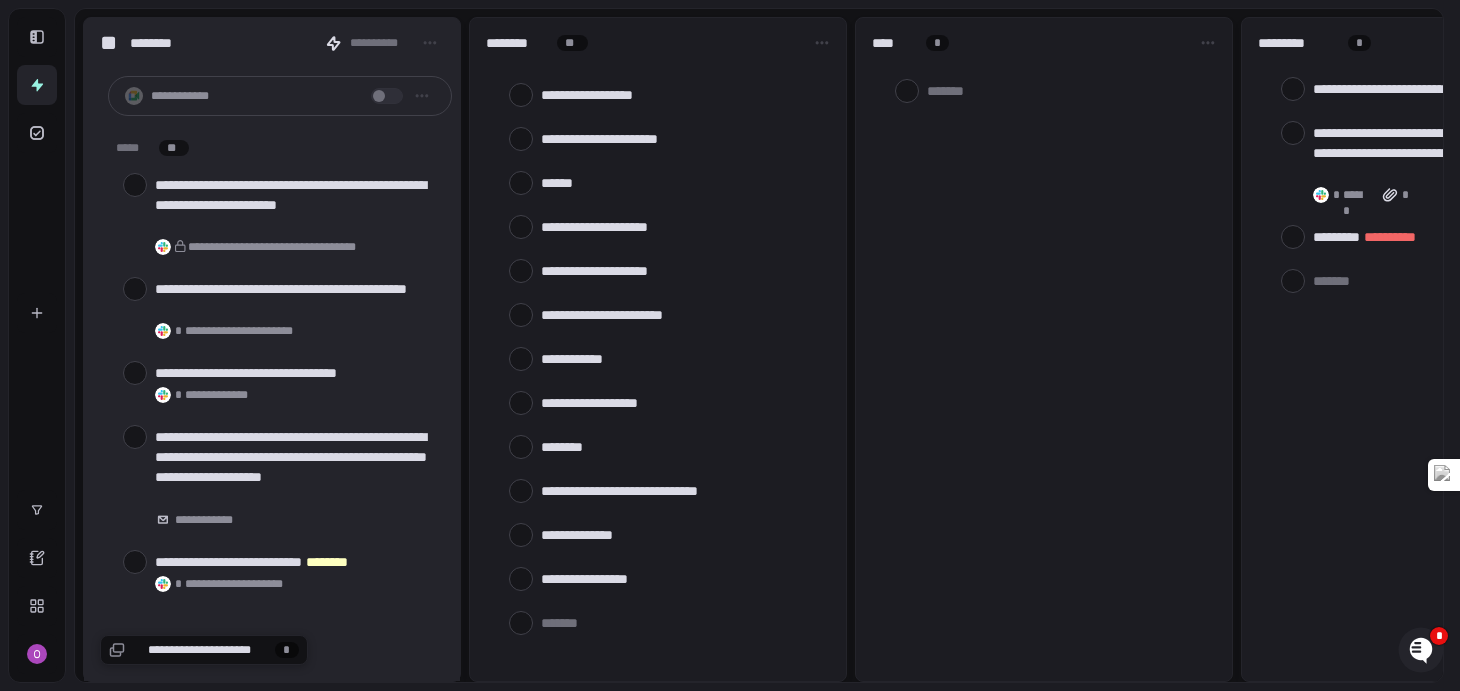 click on "**********" at bounding box center (681, 579) 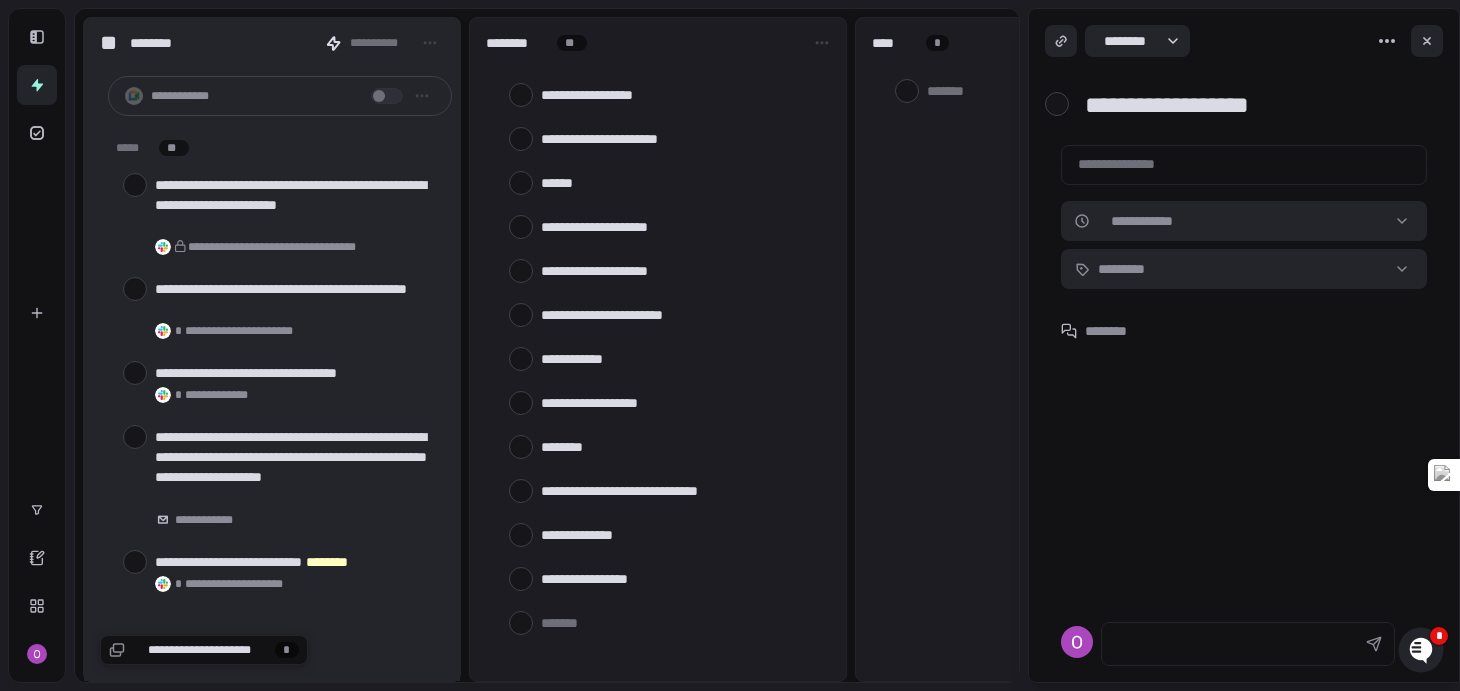 scroll, scrollTop: 1186, scrollLeft: 0, axis: vertical 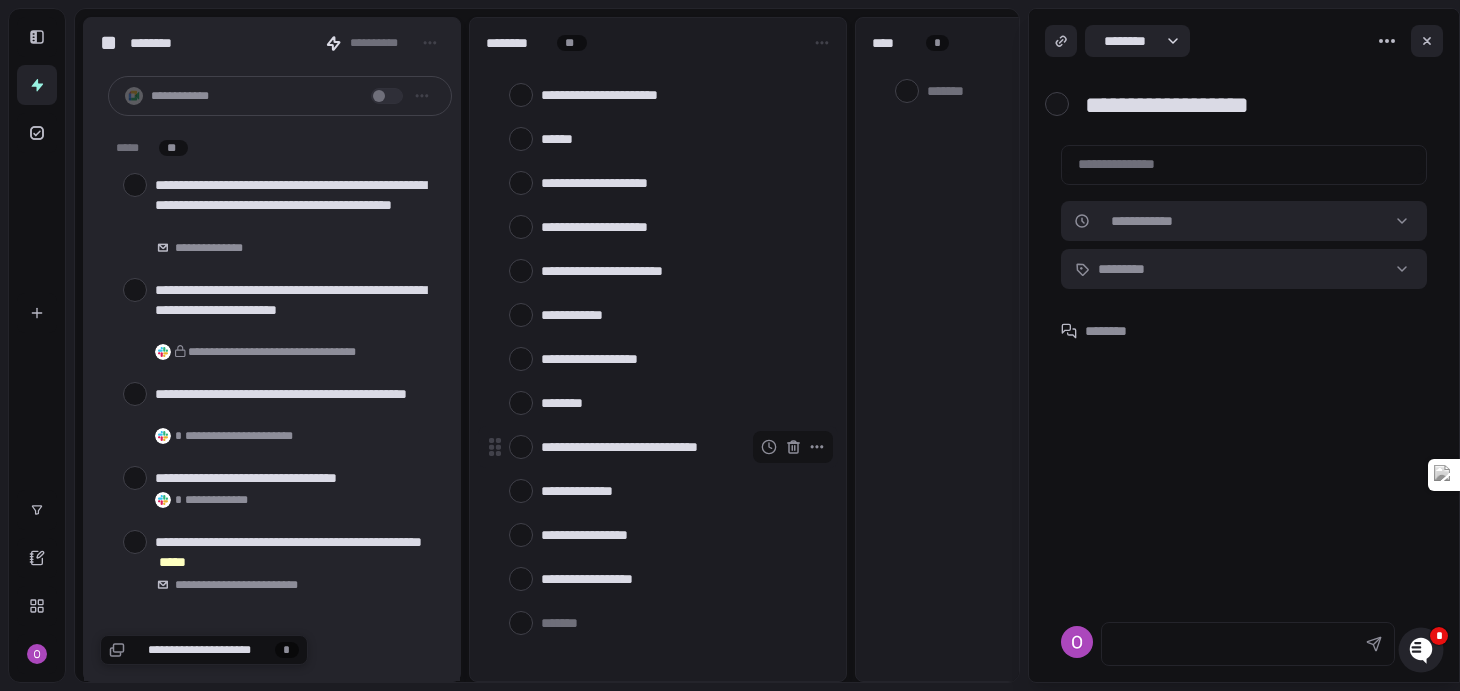 click at bounding box center (521, 447) 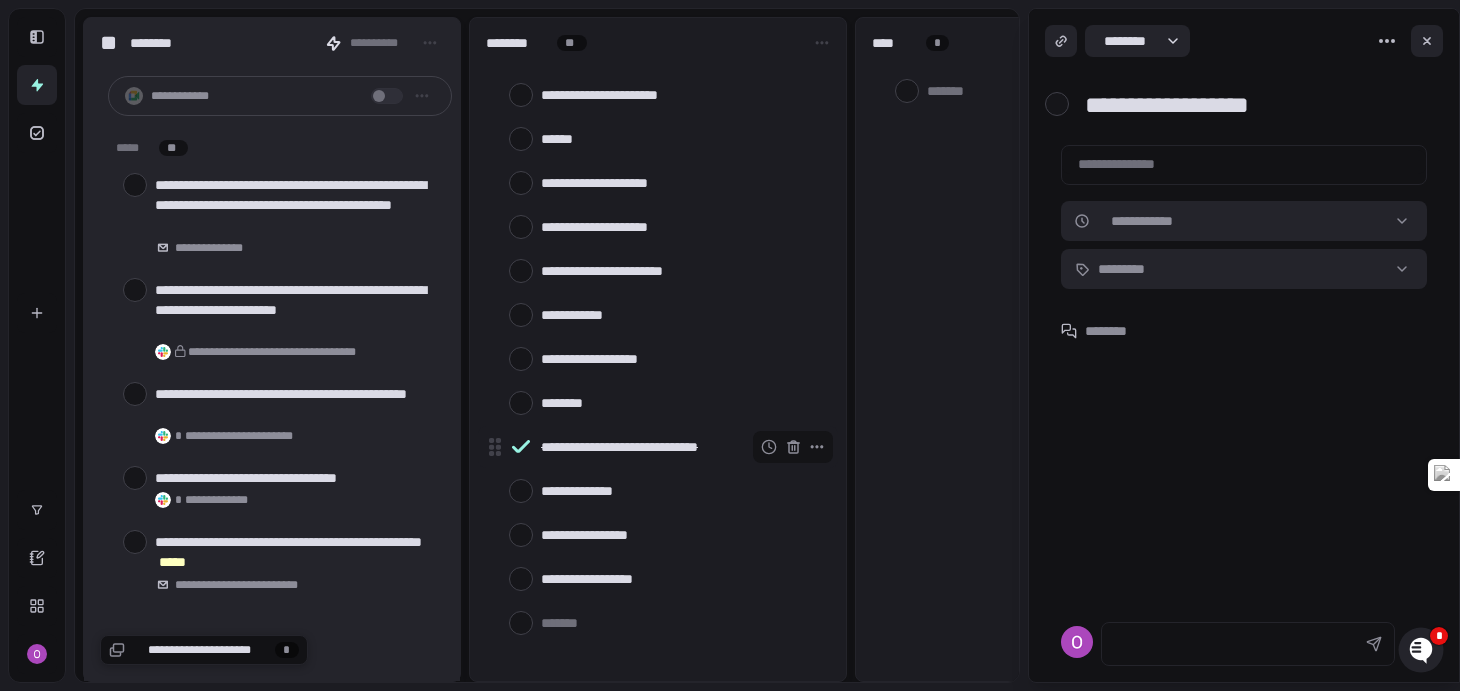 scroll, scrollTop: 1143, scrollLeft: 0, axis: vertical 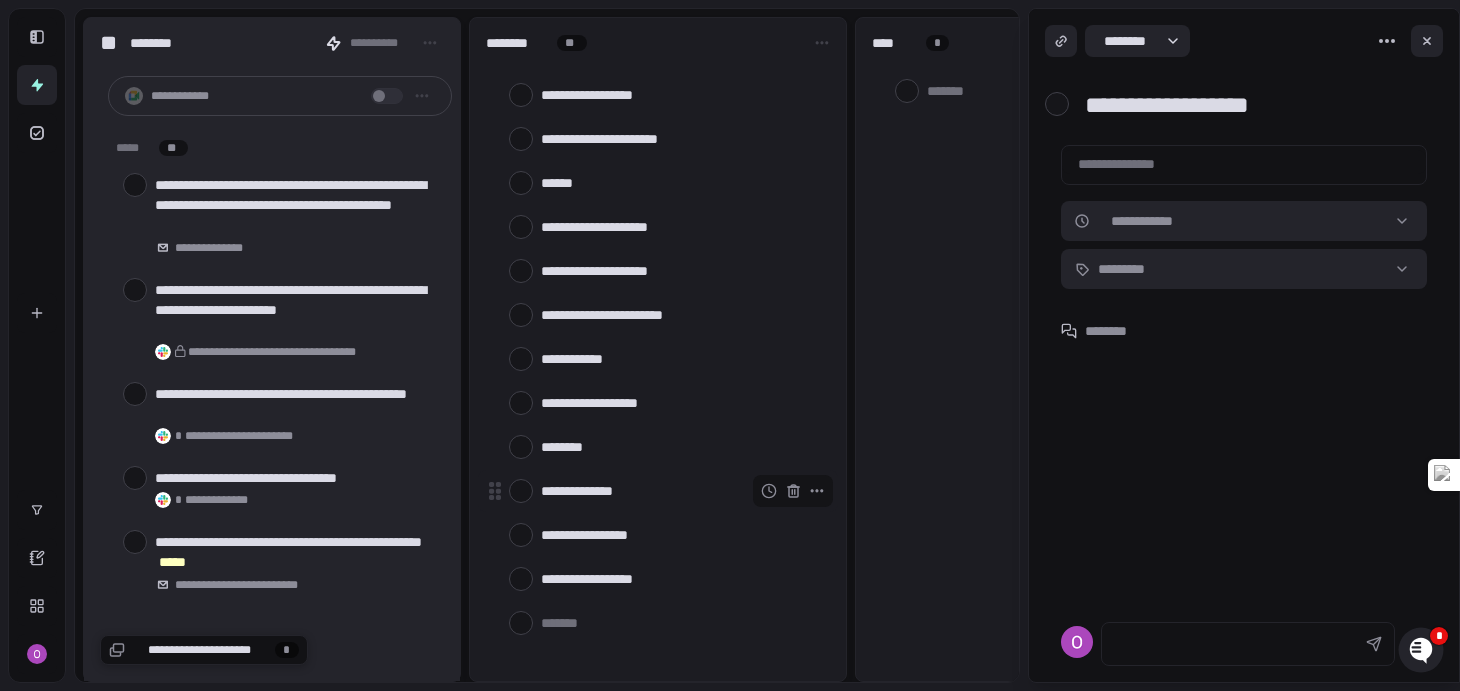 click at bounding box center (521, 491) 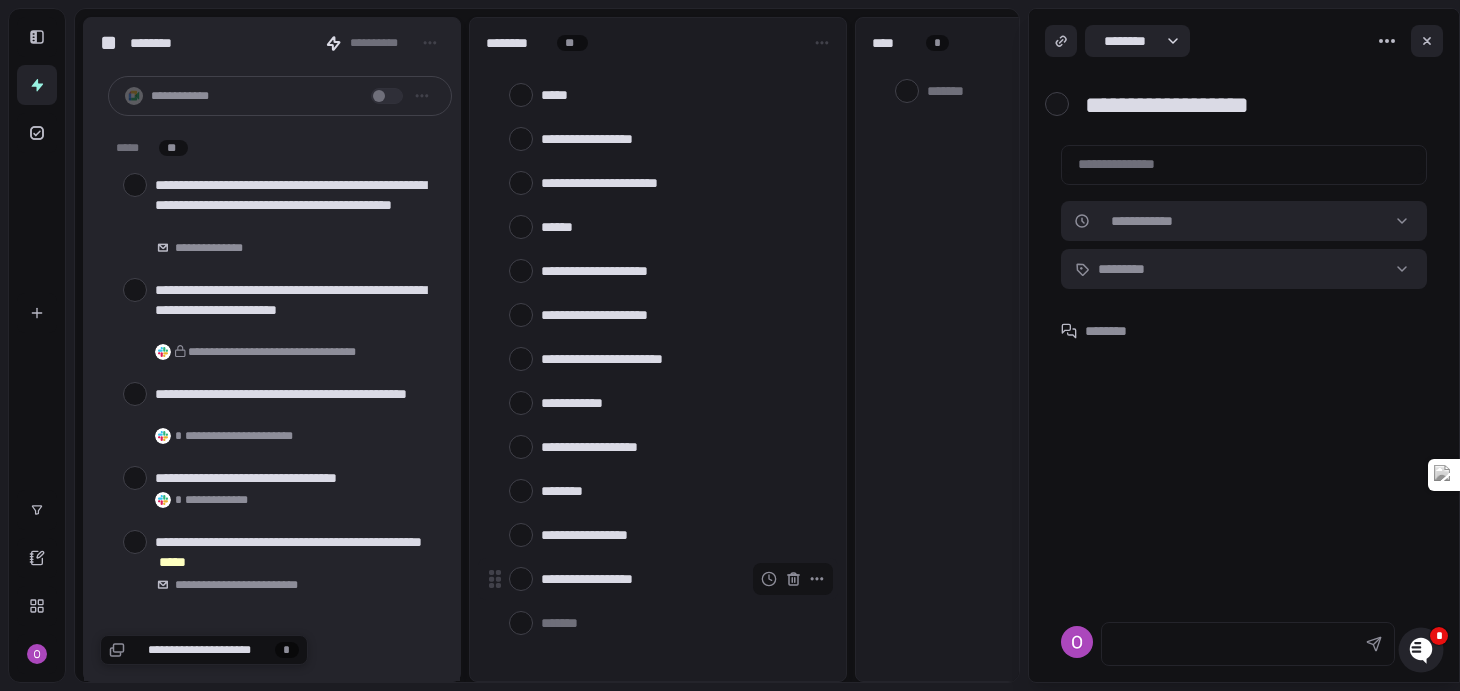 scroll, scrollTop: 1098, scrollLeft: 0, axis: vertical 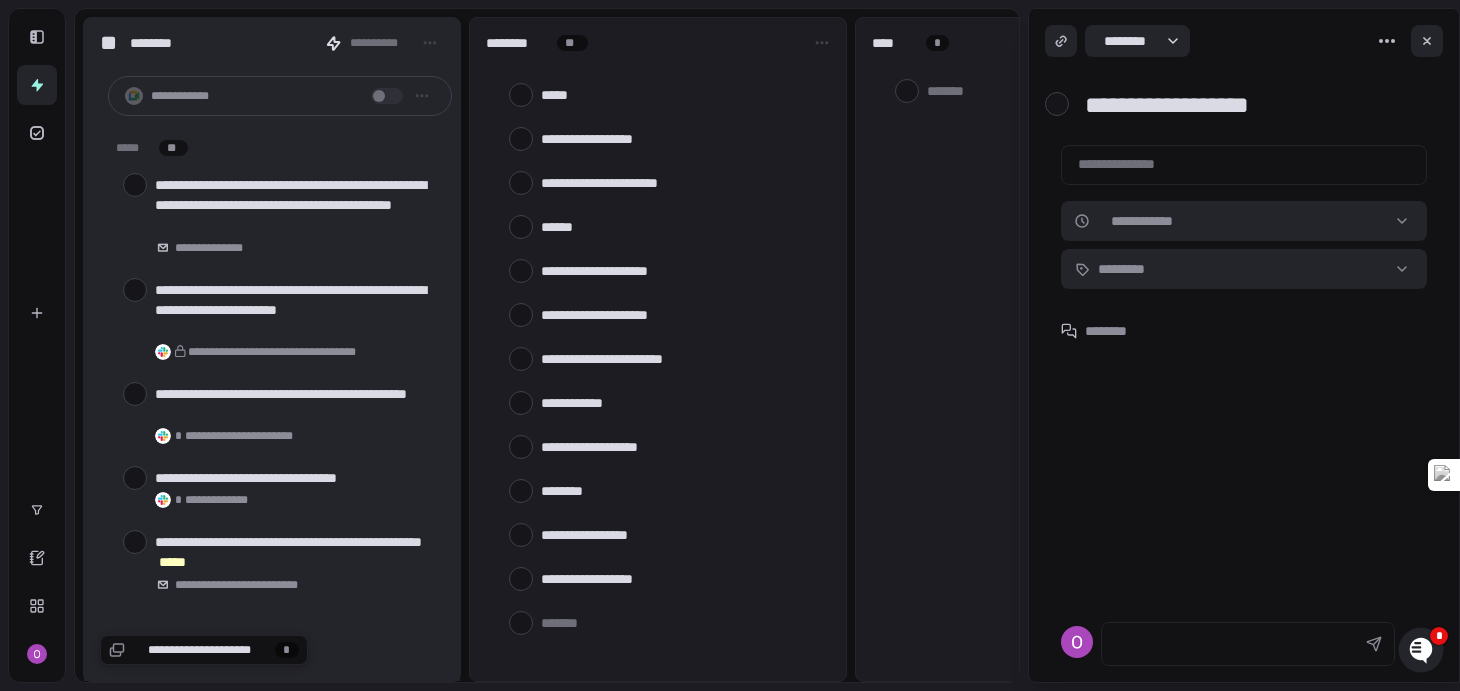 type on "*" 